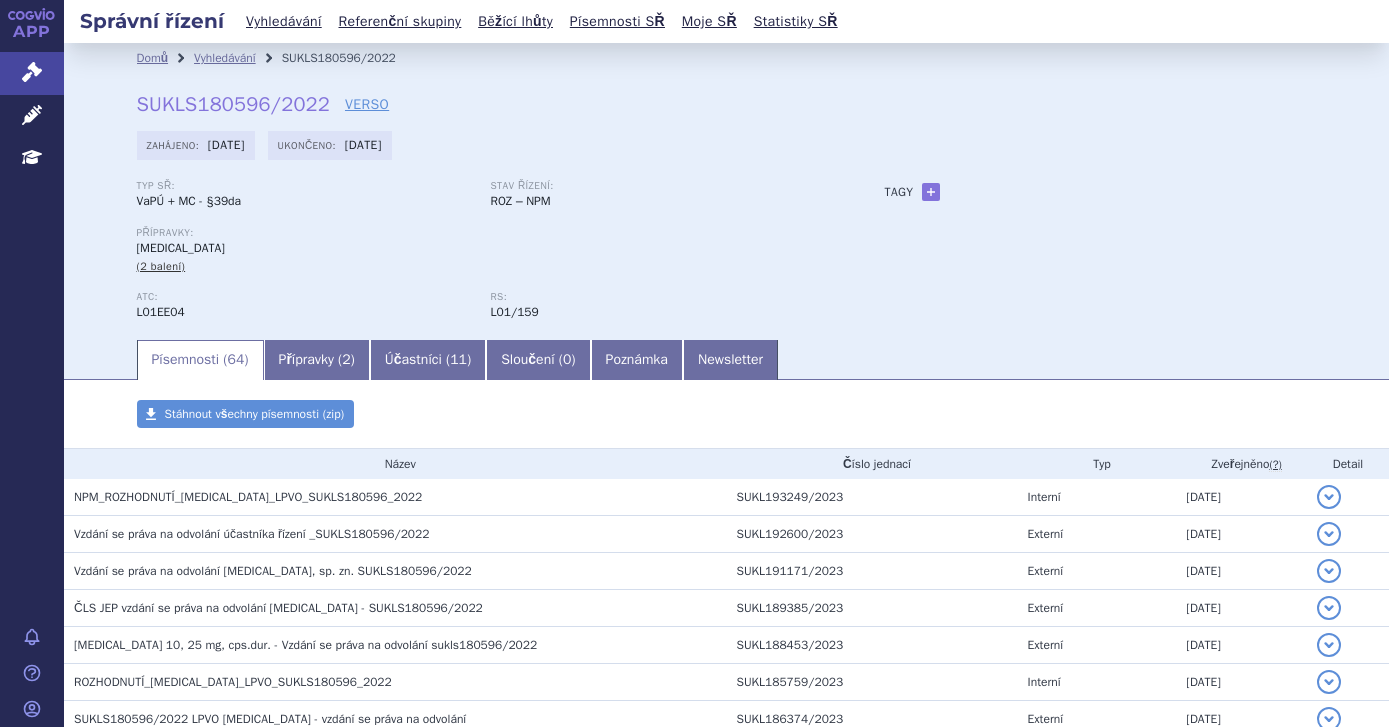 scroll, scrollTop: 0, scrollLeft: 0, axis: both 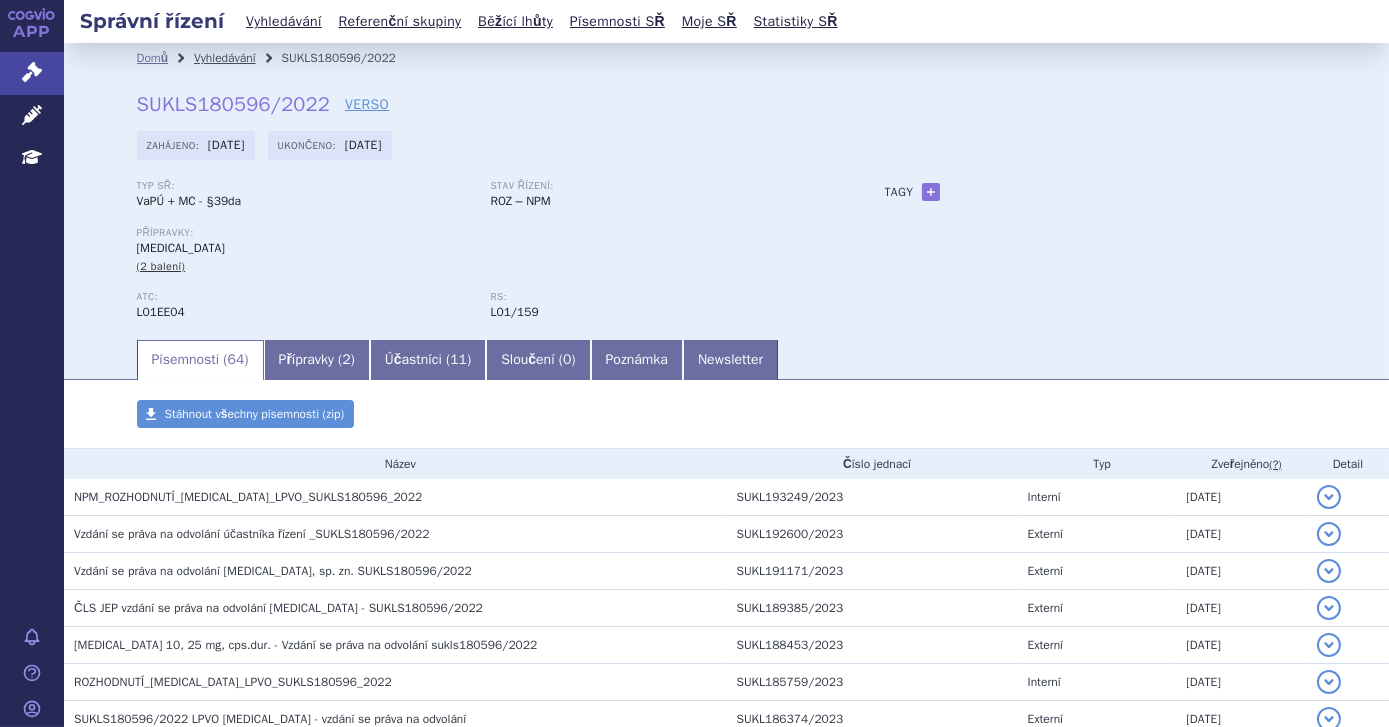 click on "Vyhledávání" at bounding box center [225, 58] 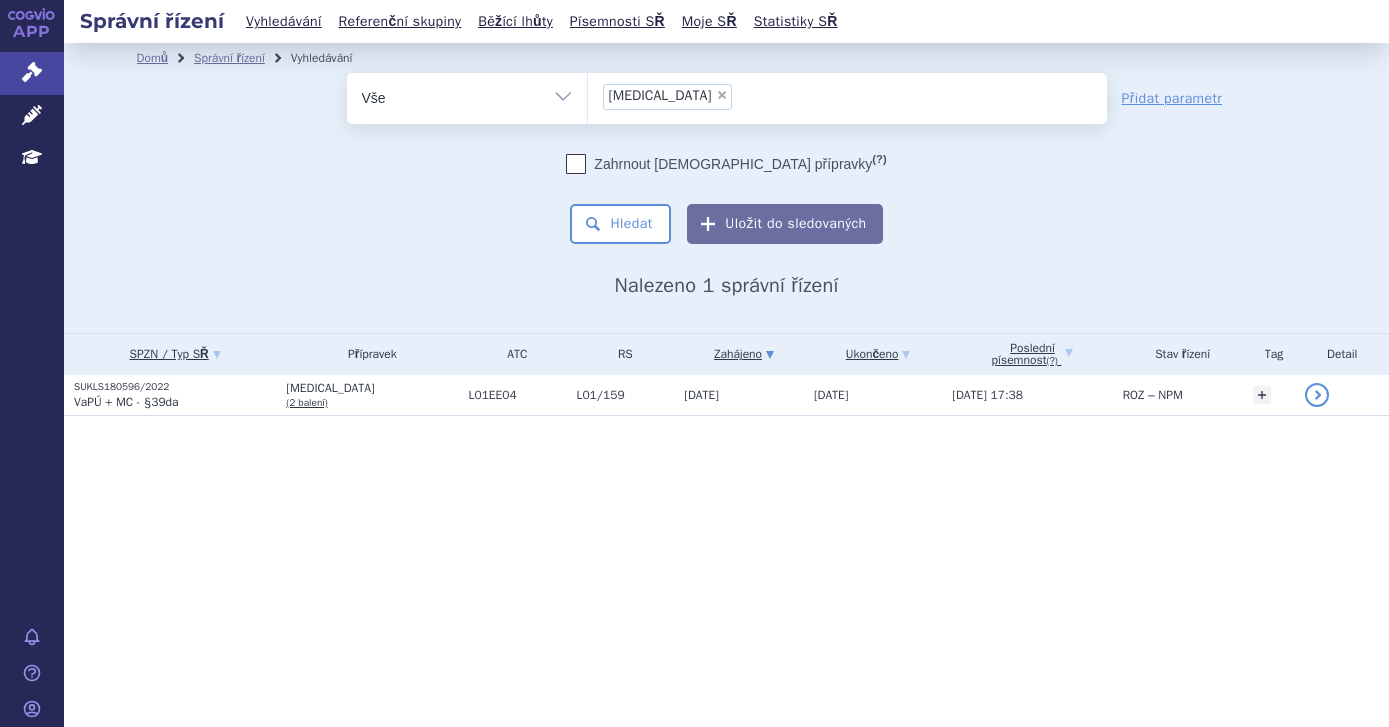 scroll, scrollTop: 0, scrollLeft: 0, axis: both 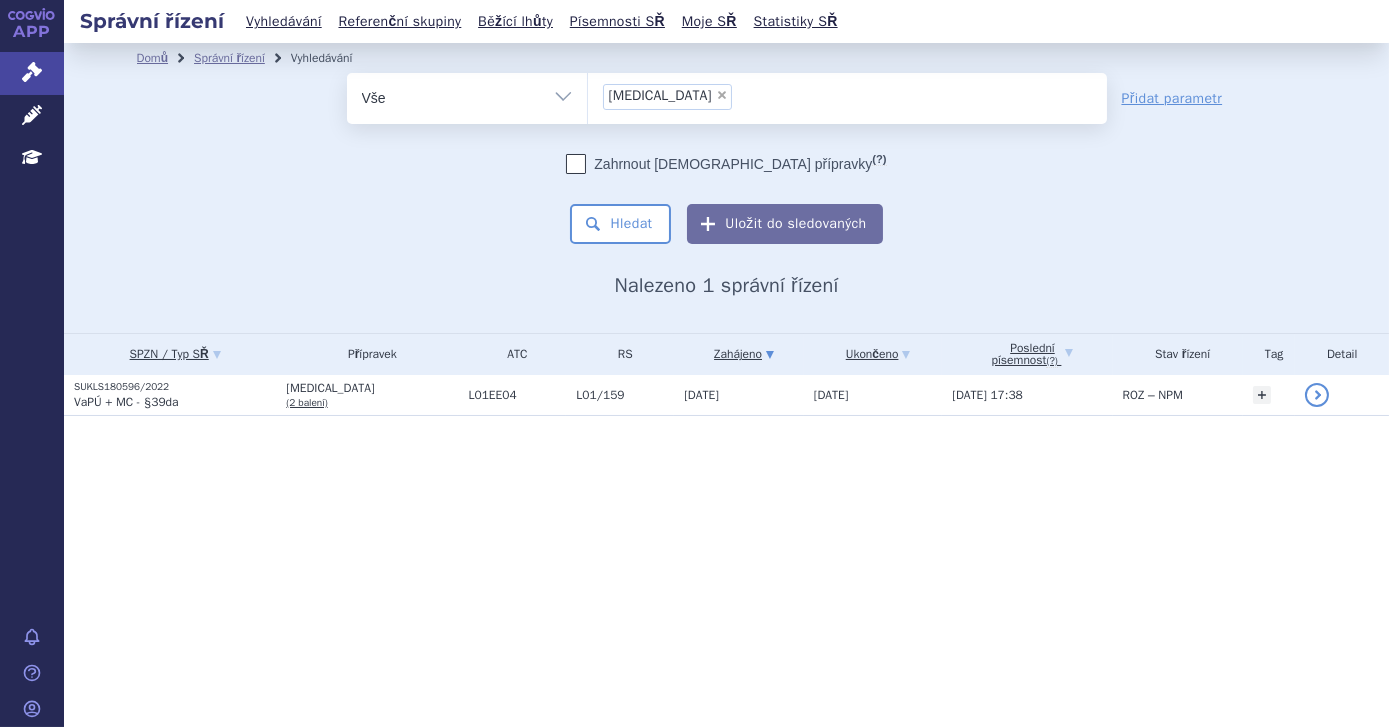 click on "VaPÚ + MC - §39da" at bounding box center (175, 402) 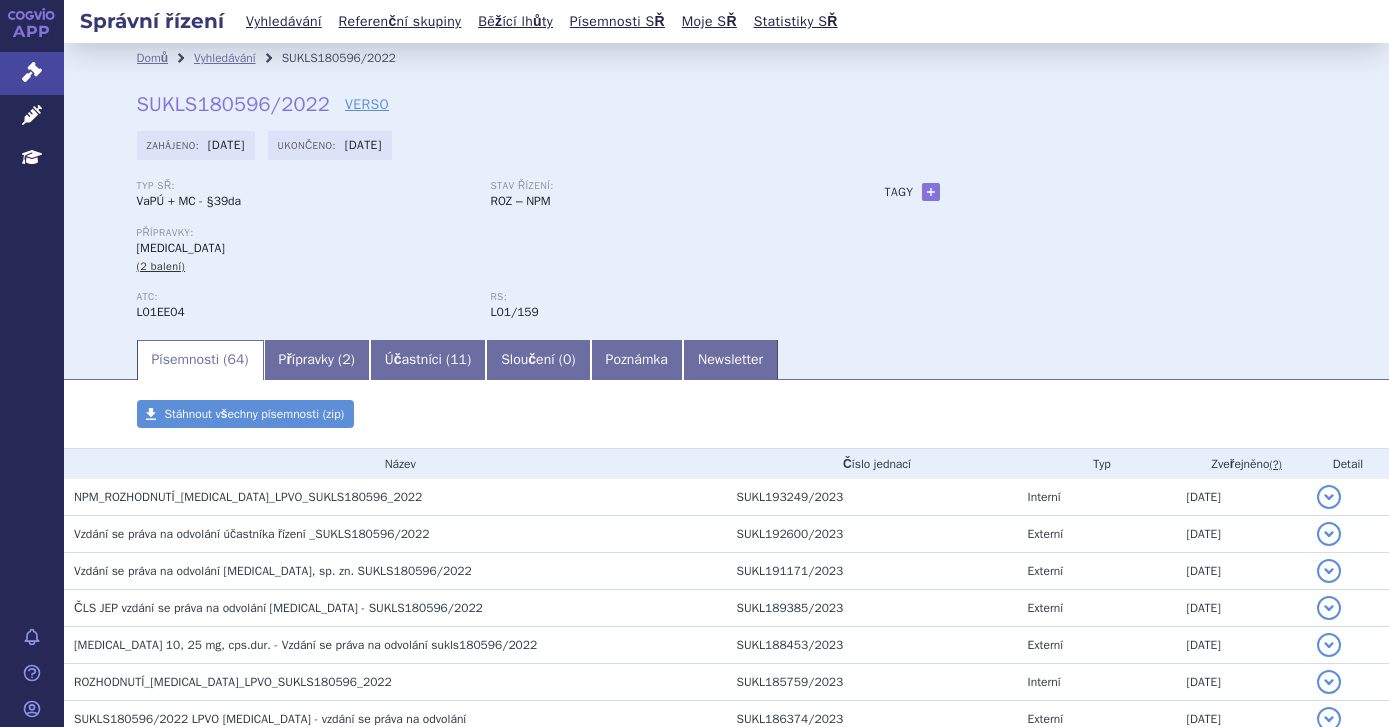 scroll, scrollTop: 0, scrollLeft: 0, axis: both 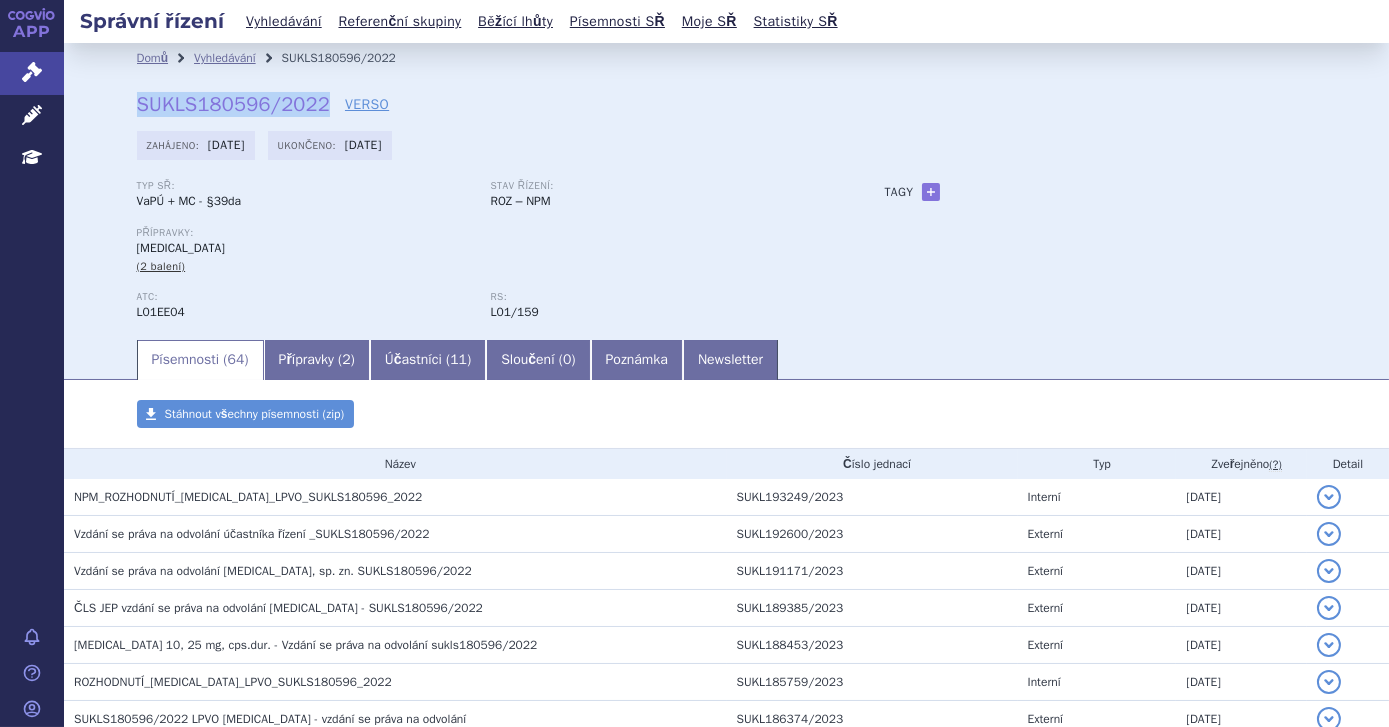 drag, startPoint x: 128, startPoint y: 107, endPoint x: 312, endPoint y: 109, distance: 184.01086 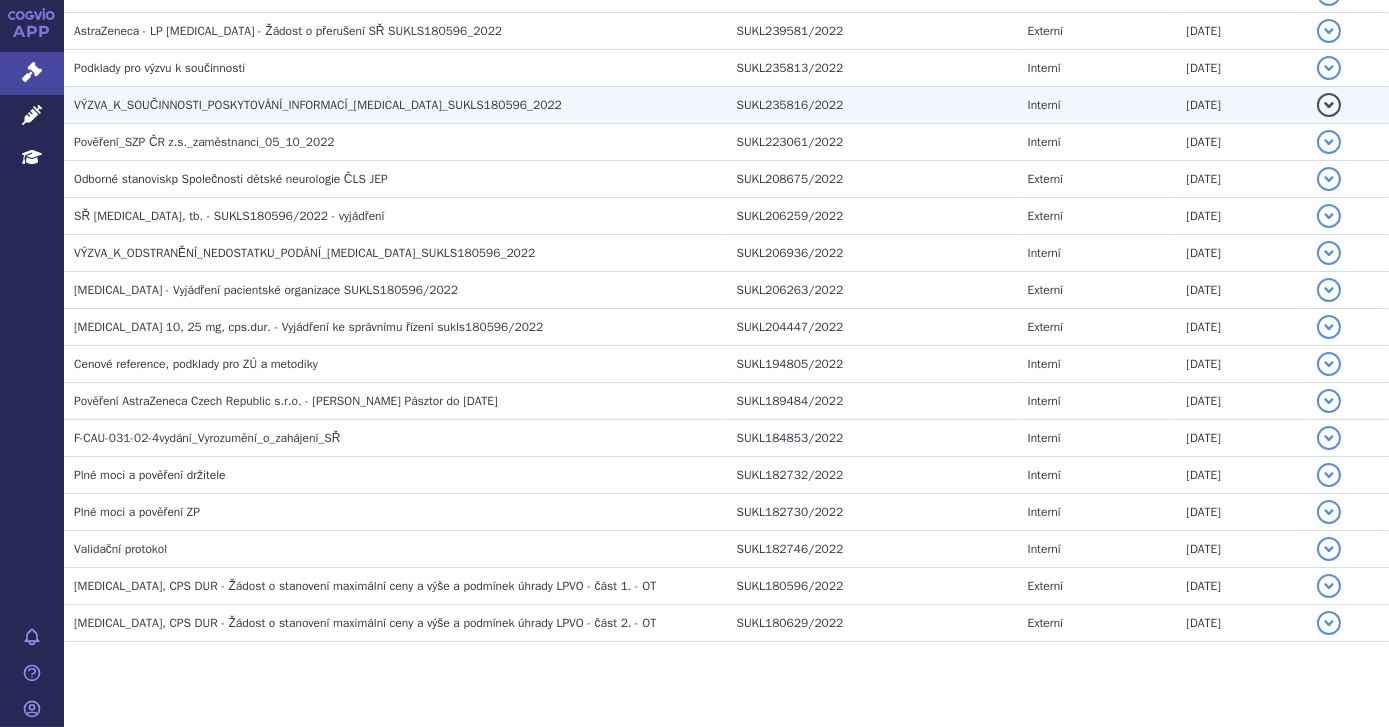 scroll, scrollTop: 2224, scrollLeft: 0, axis: vertical 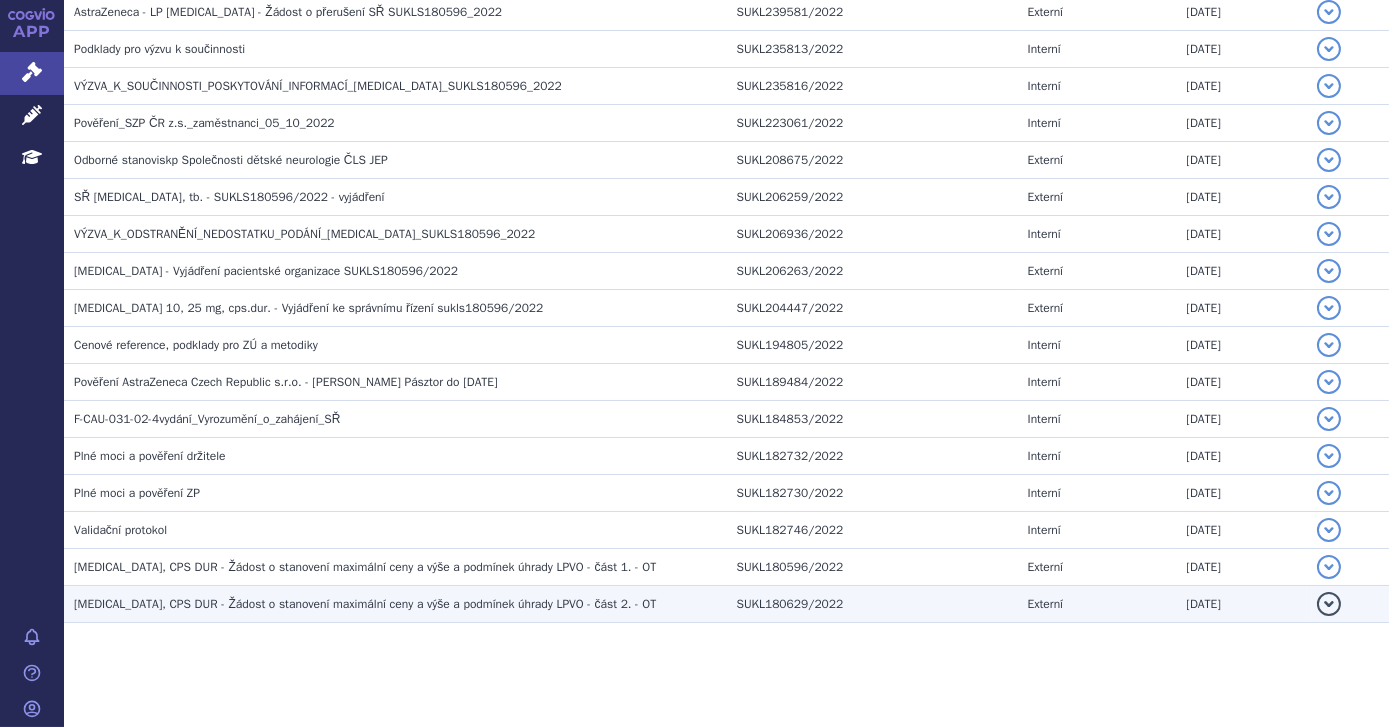 click on "KOSELUGO, CPS DUR - Žádost o stanovení maximální ceny a výše a podmínek úhrady LPVO - část 2. - OT" at bounding box center (395, 604) 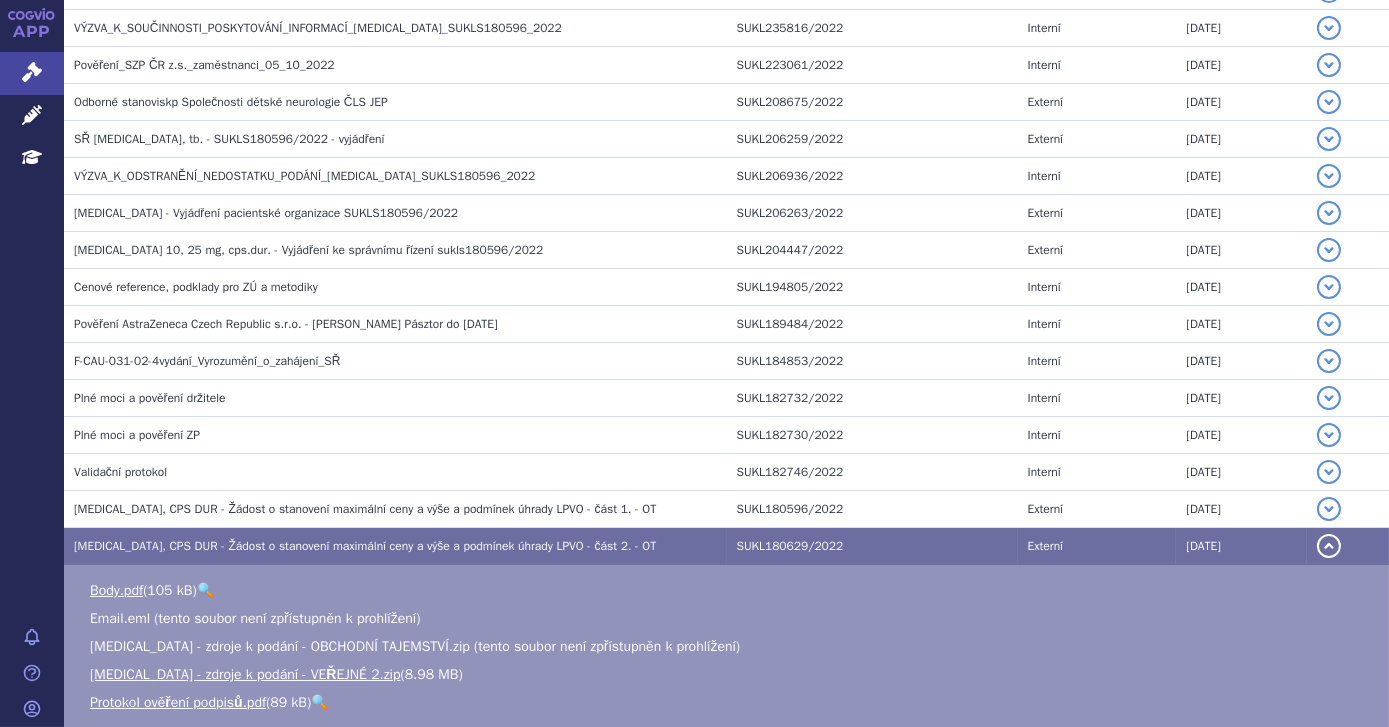 scroll, scrollTop: 2458, scrollLeft: 0, axis: vertical 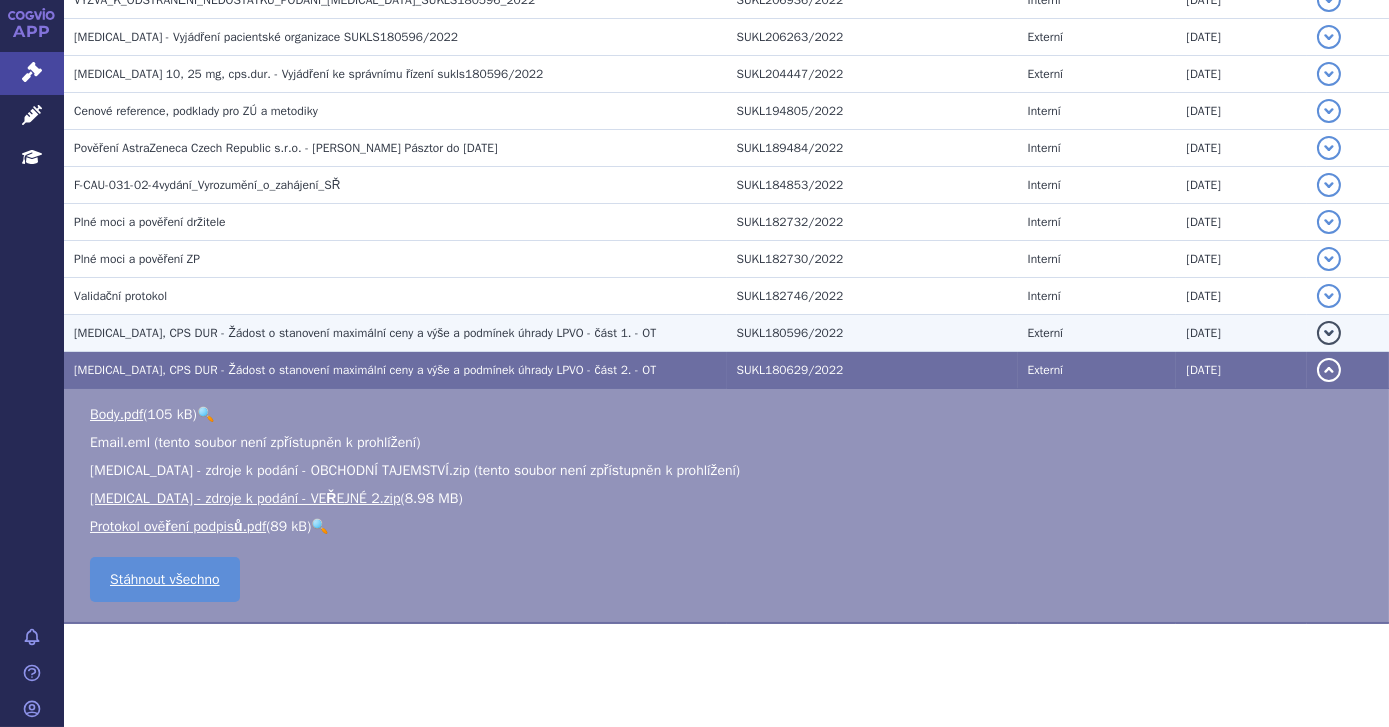 click on "KOSELUGO, CPS DUR - Žádost o stanovení maximální ceny a výše a podmínek úhrady LPVO - část 1. - OT" at bounding box center [365, 333] 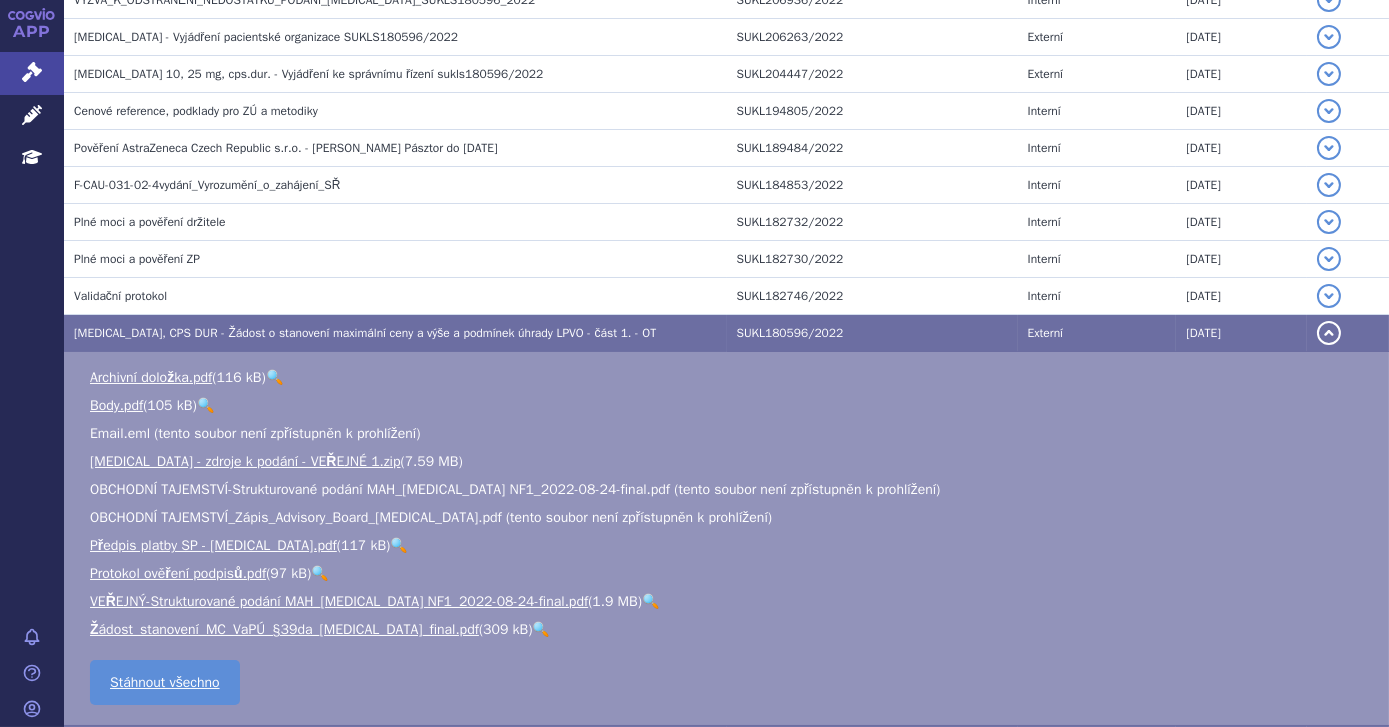 click on "🔍" at bounding box center [650, 601] 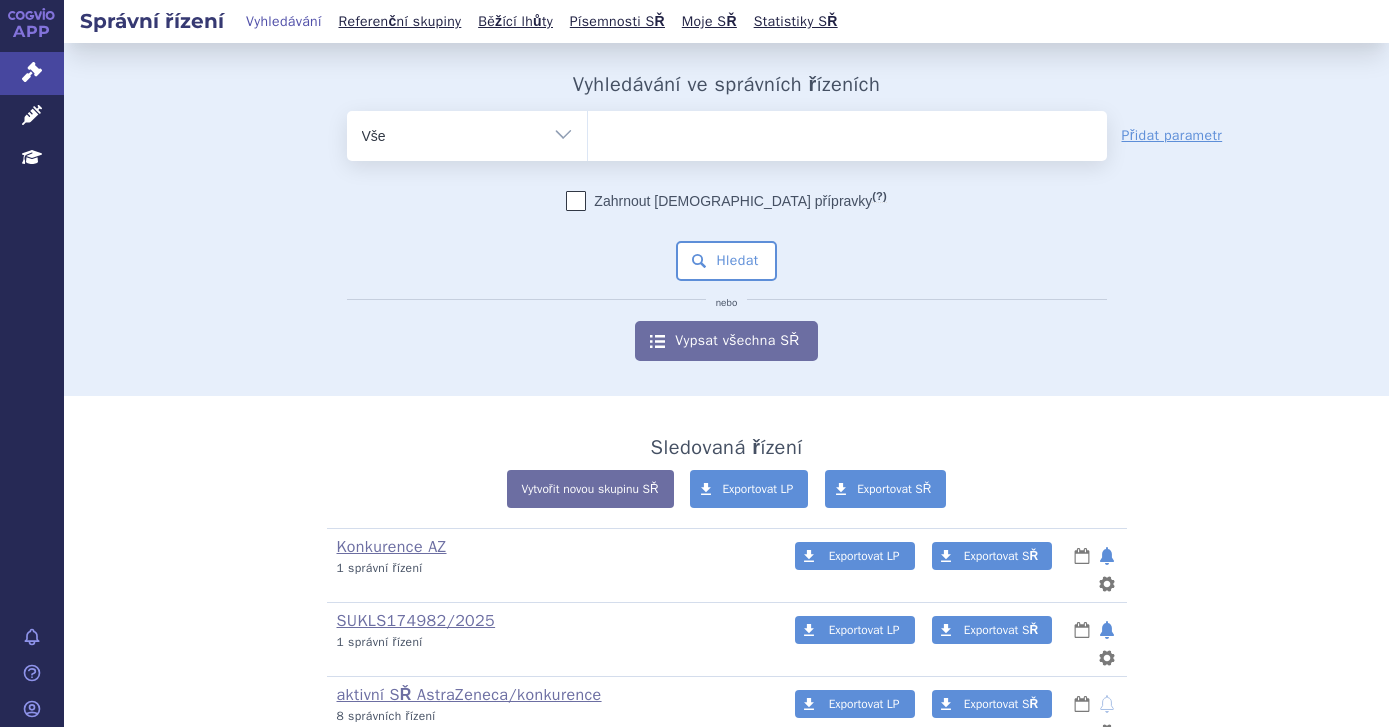 scroll, scrollTop: 0, scrollLeft: 0, axis: both 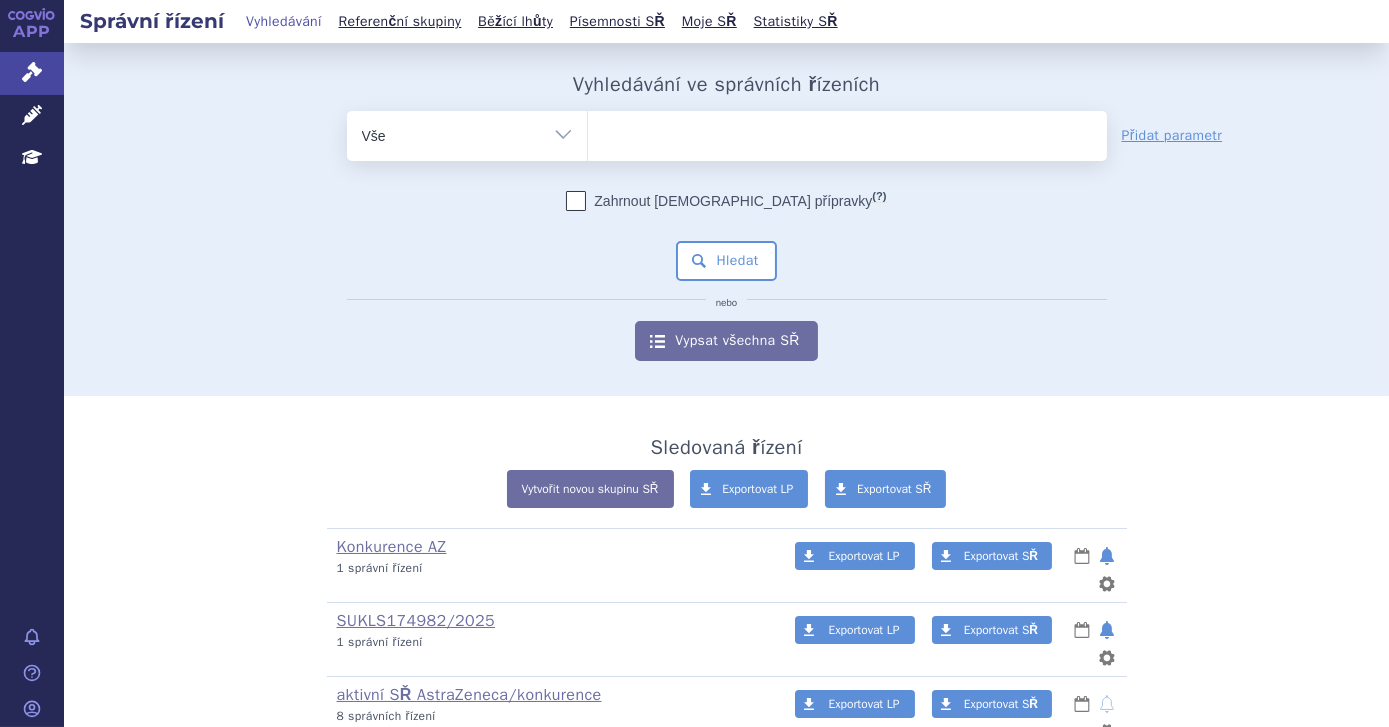 click at bounding box center [847, 132] 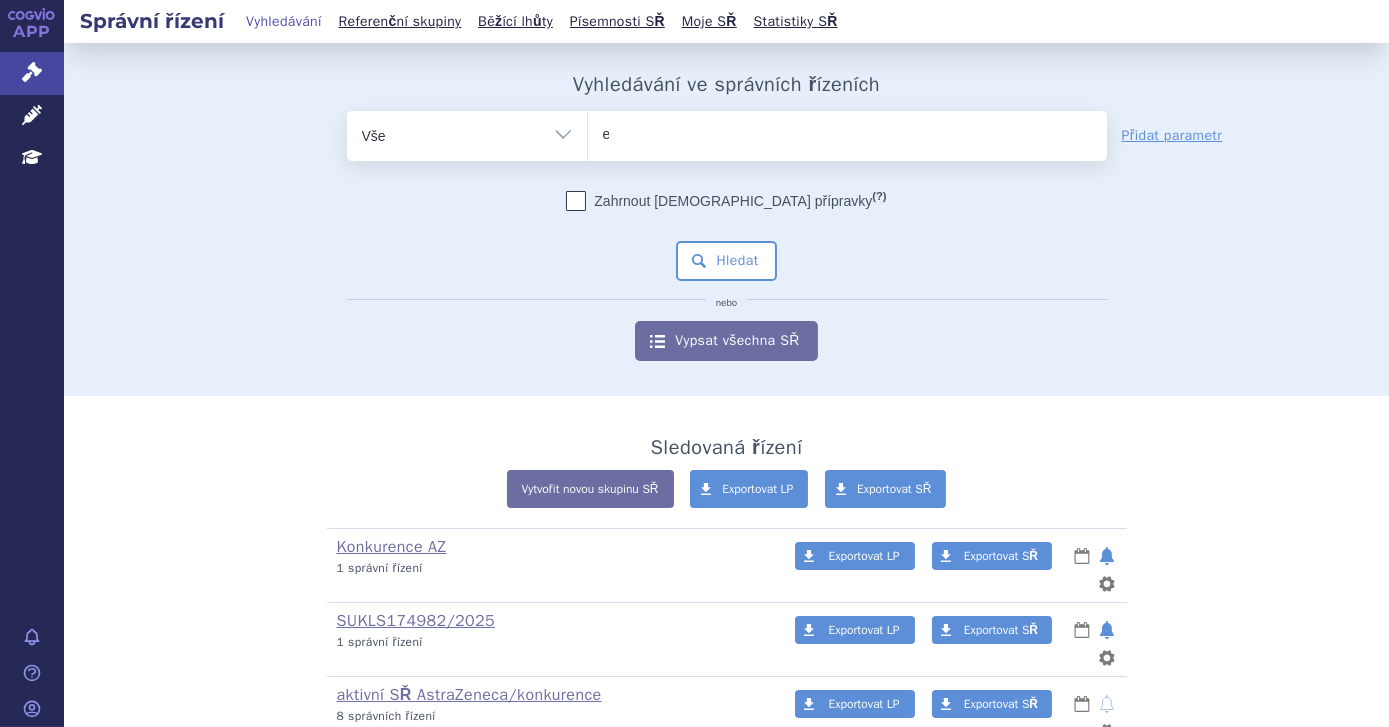 type on "enh" 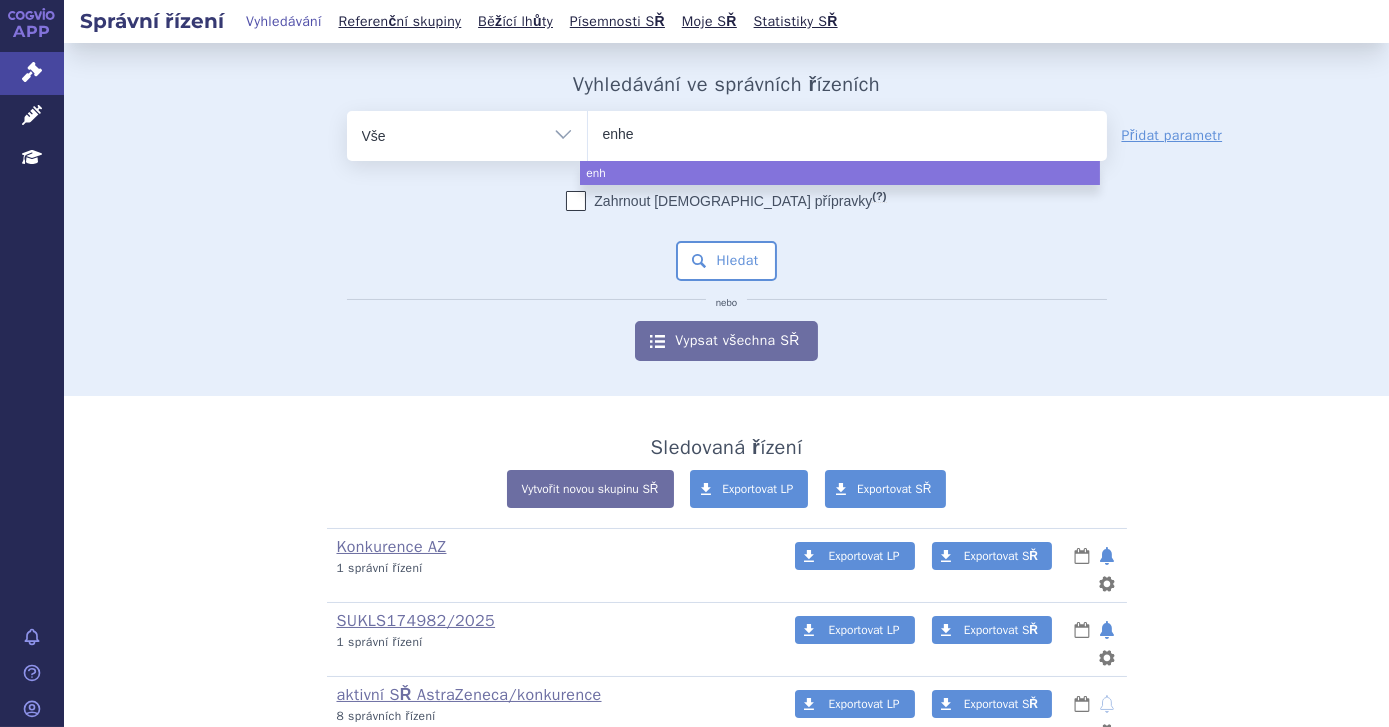 type on "enher" 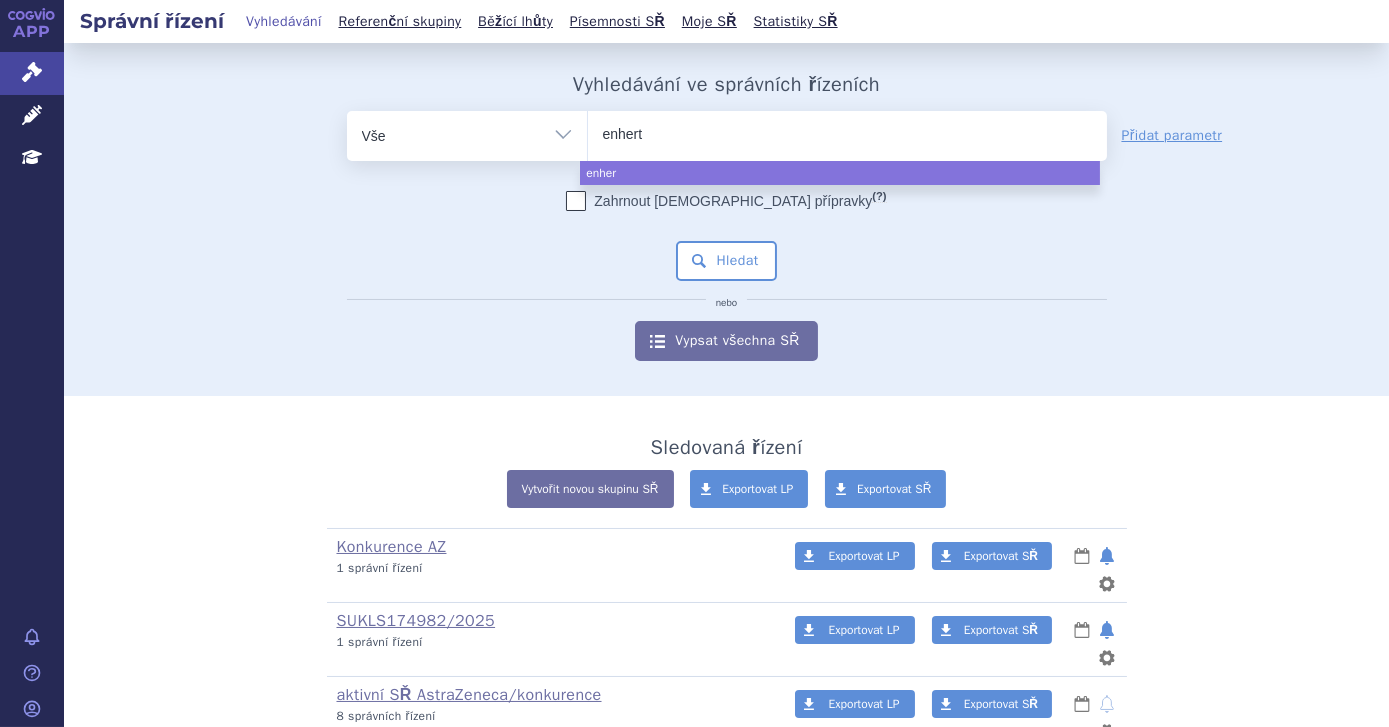 type on "enhertu" 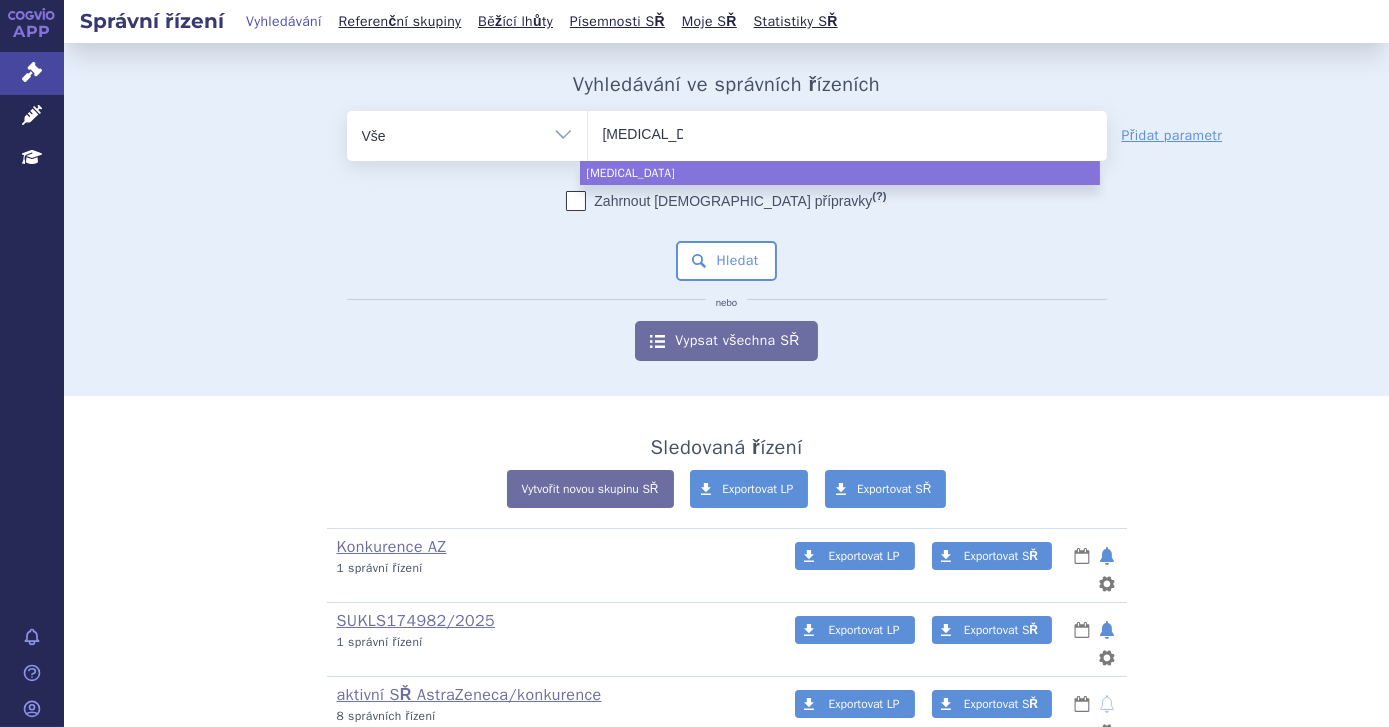 select on "enhertu" 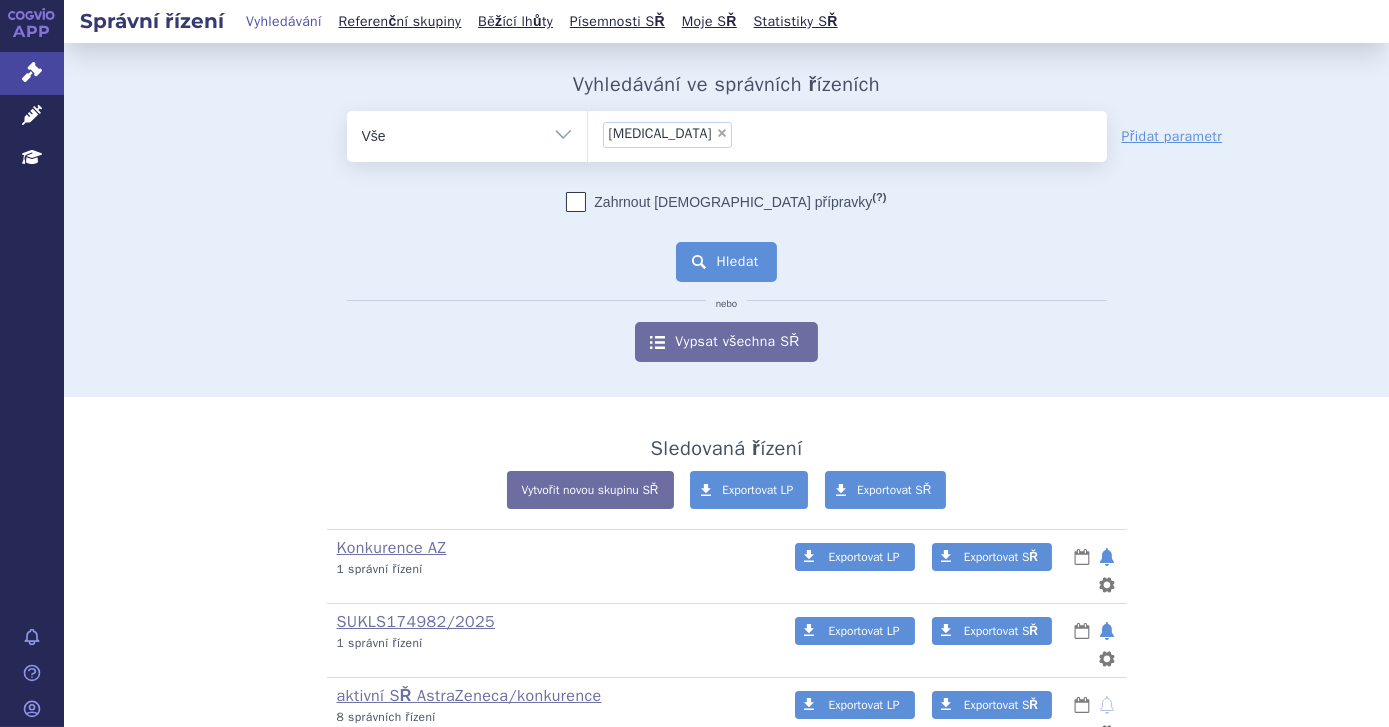 click on "Hledat" at bounding box center [726, 262] 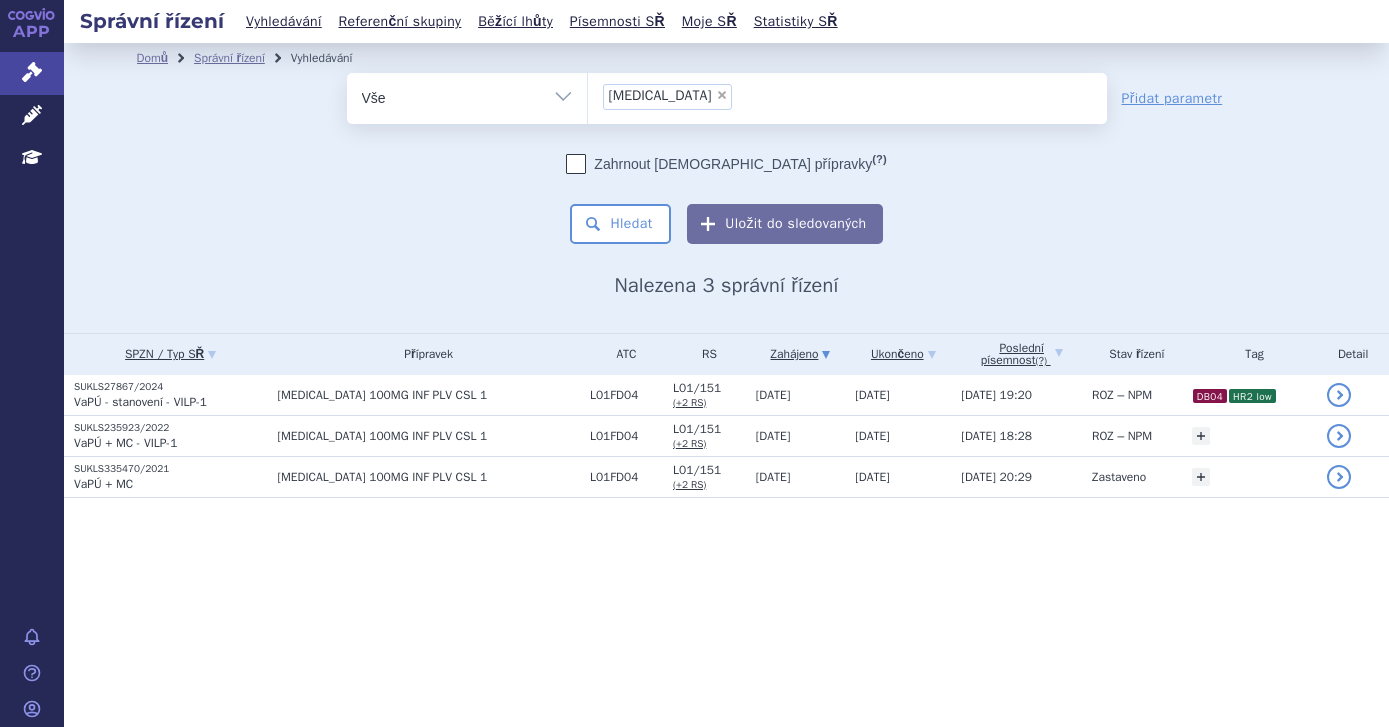 scroll, scrollTop: 0, scrollLeft: 0, axis: both 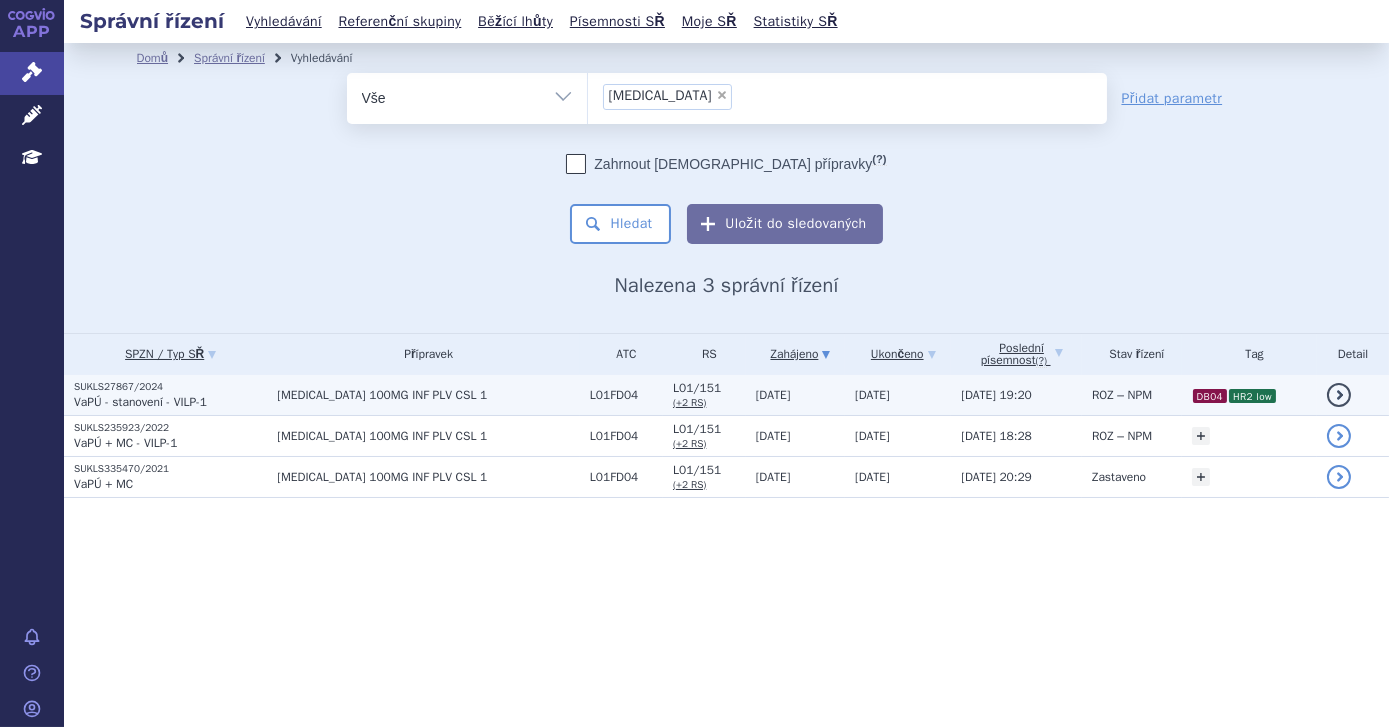 click on "[MEDICAL_DATA] 100MG INF PLV CSL 1" at bounding box center [428, 395] 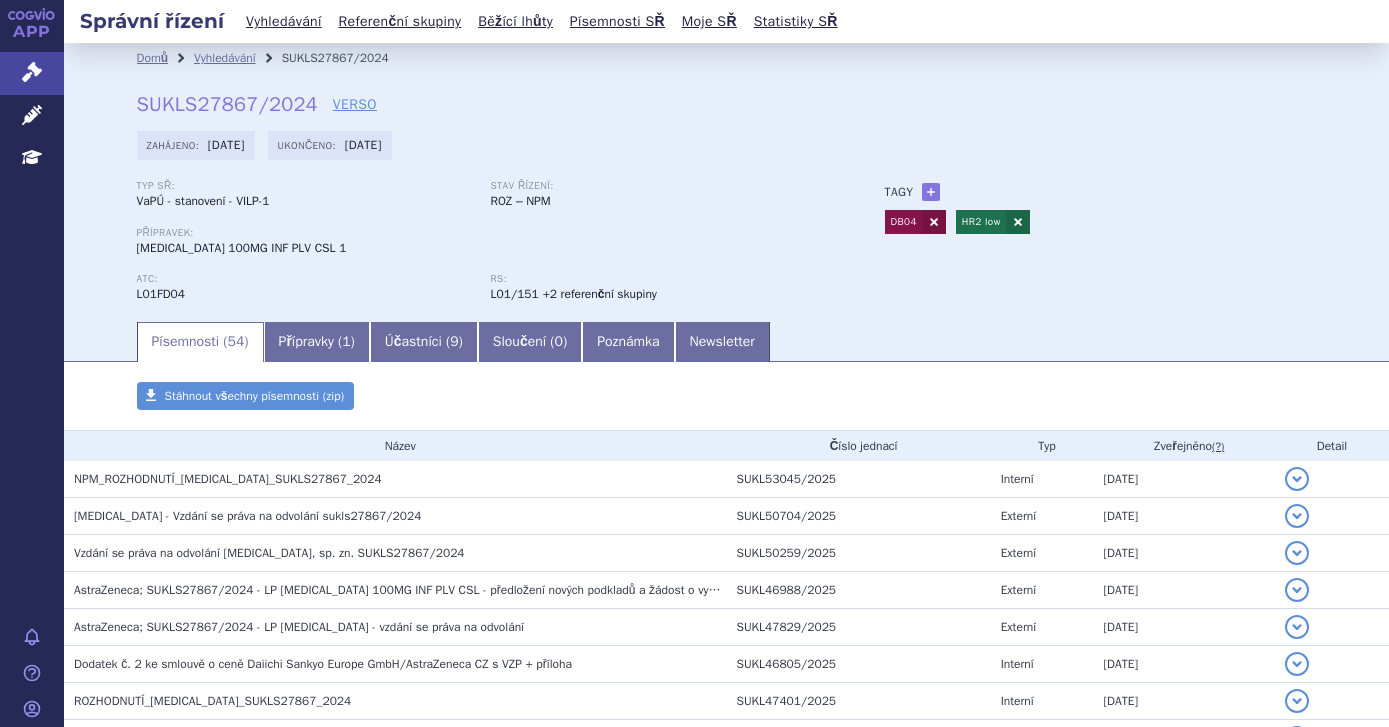 scroll, scrollTop: 0, scrollLeft: 0, axis: both 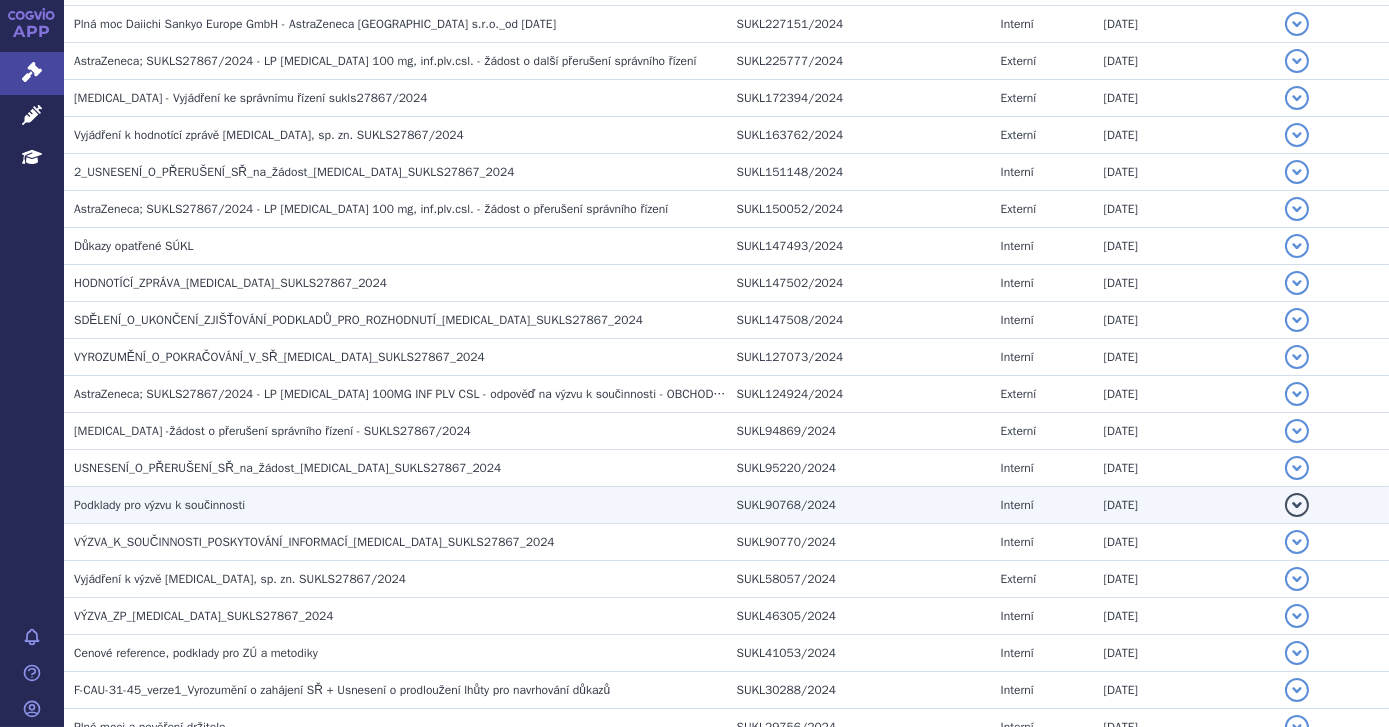 click on "Podklady pro výzvu k součinnosti" at bounding box center [400, 505] 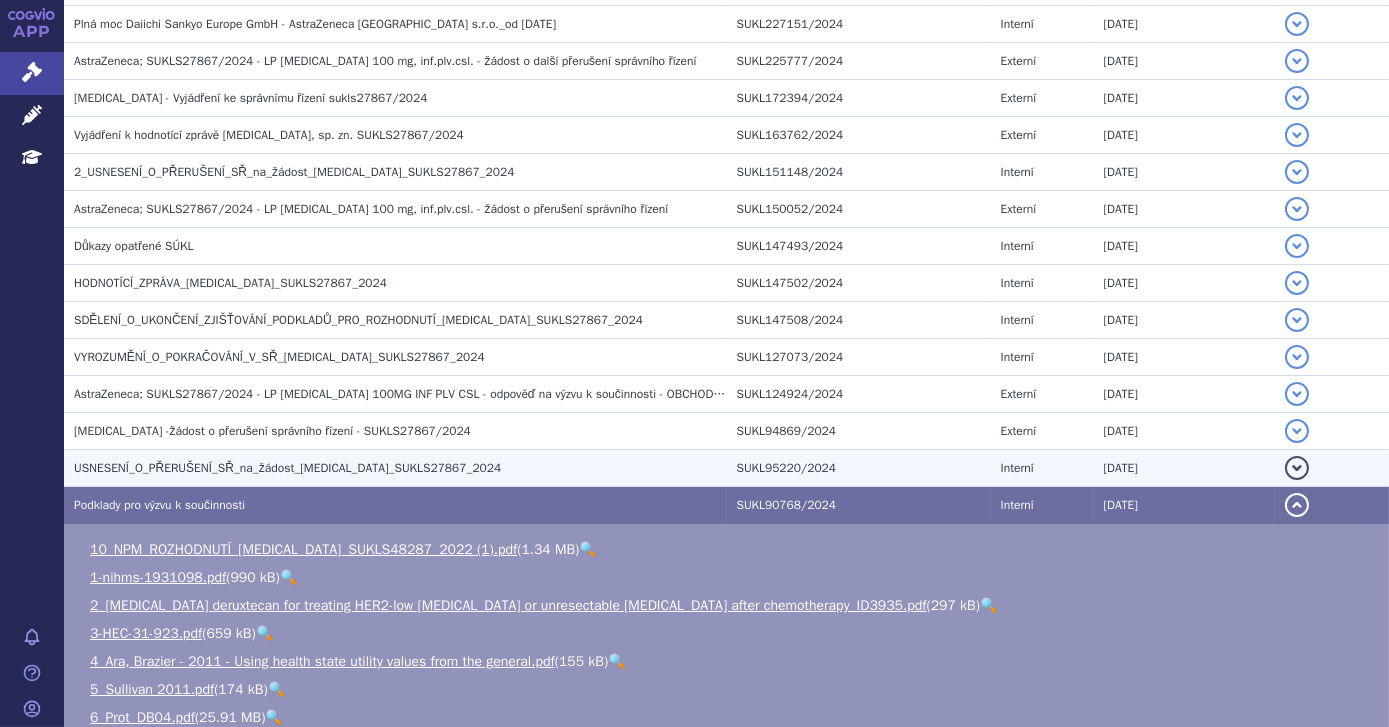 click on "USNESENÍ_O_PŘERUŠENÍ_SŘ_na_žádost_[MEDICAL_DATA]_SUKLS27867_2024" at bounding box center (287, 468) 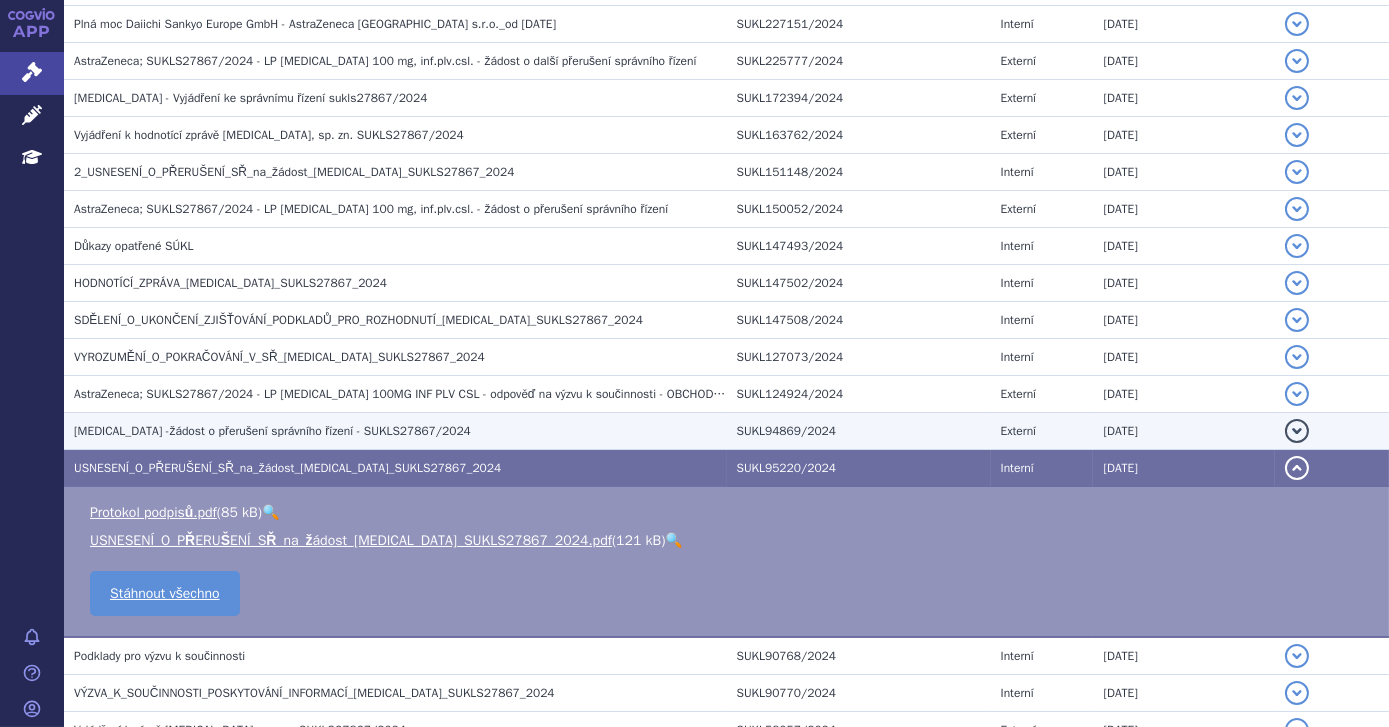 click on "[MEDICAL_DATA] -žádost o přerušení správního řízení - SUKLS27867/2024" at bounding box center [400, 431] 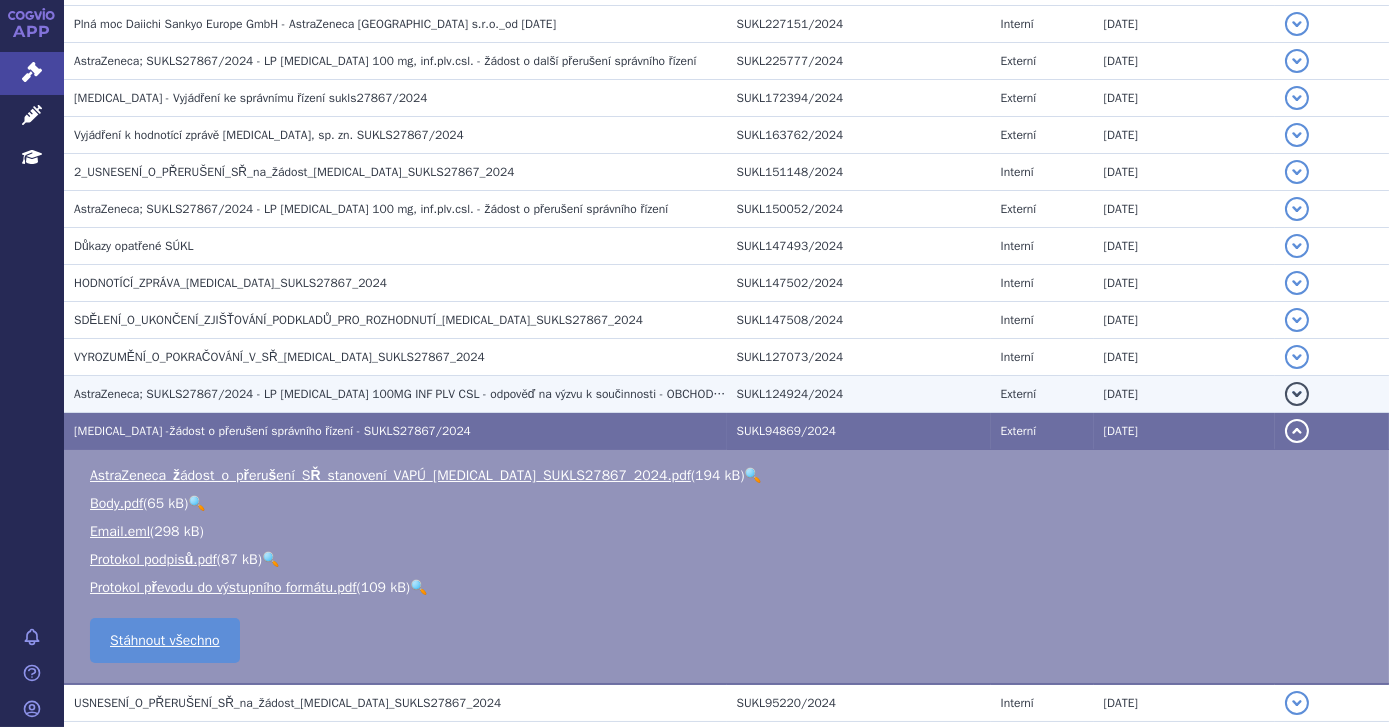 click on "AstraZeneca; SUKLS27867/2024 - LP [MEDICAL_DATA] 100MG INF PLV CSL - odpověď na výzvu k součinnosti - OBCHODNÍ TAJEMSTVÍ" at bounding box center [429, 394] 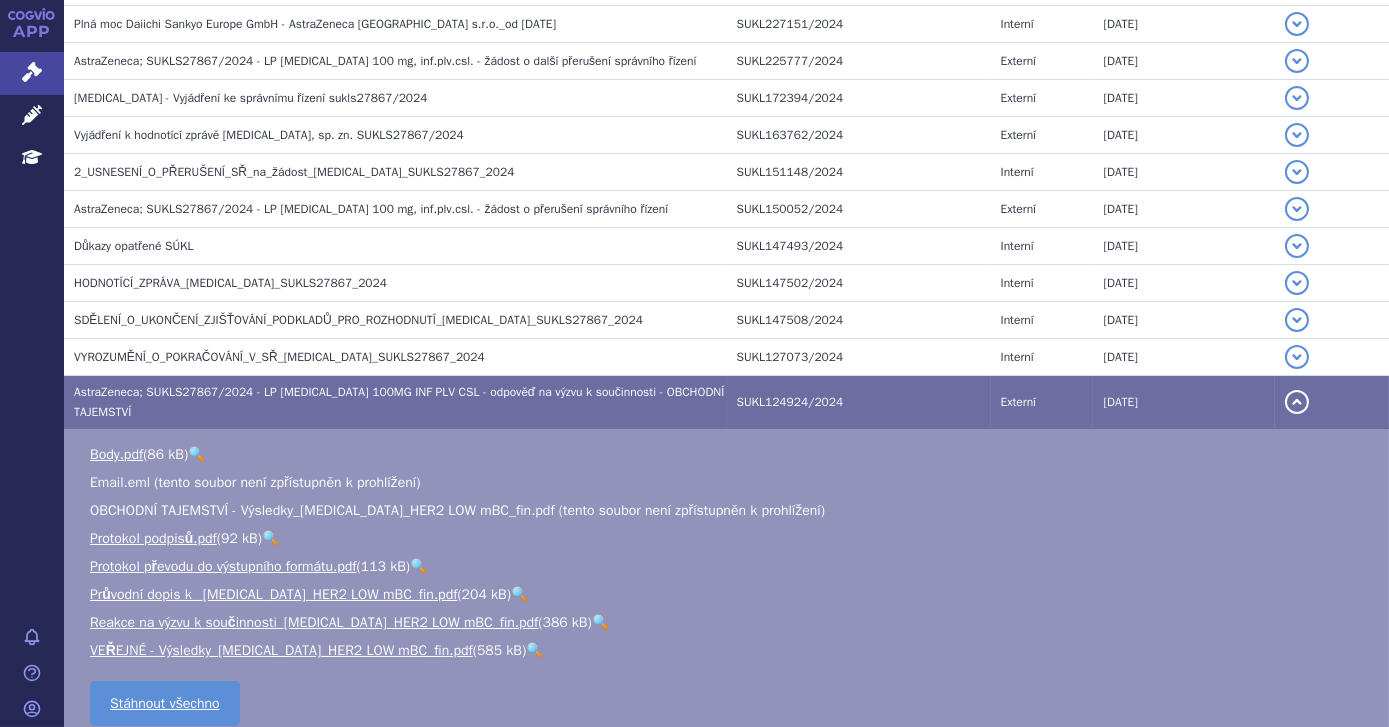 click on "🔍" at bounding box center [534, 650] 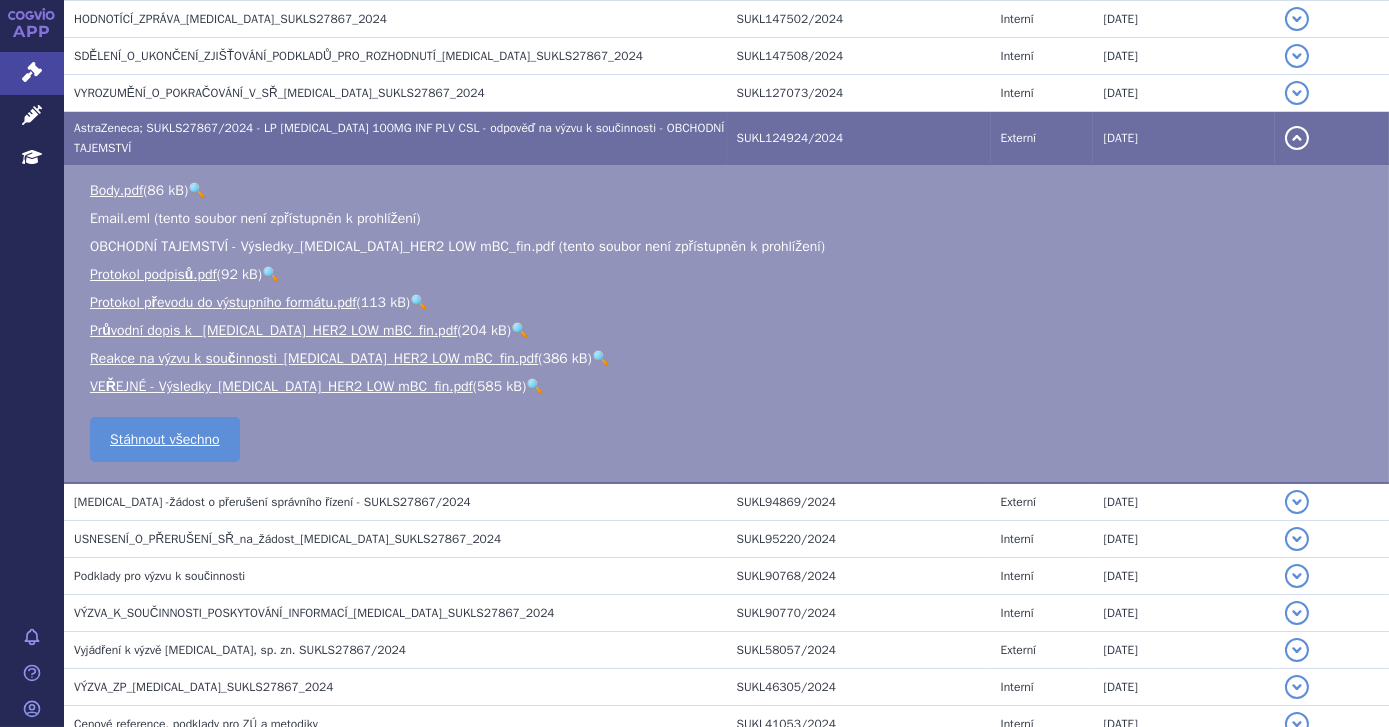 scroll, scrollTop: 1808, scrollLeft: 0, axis: vertical 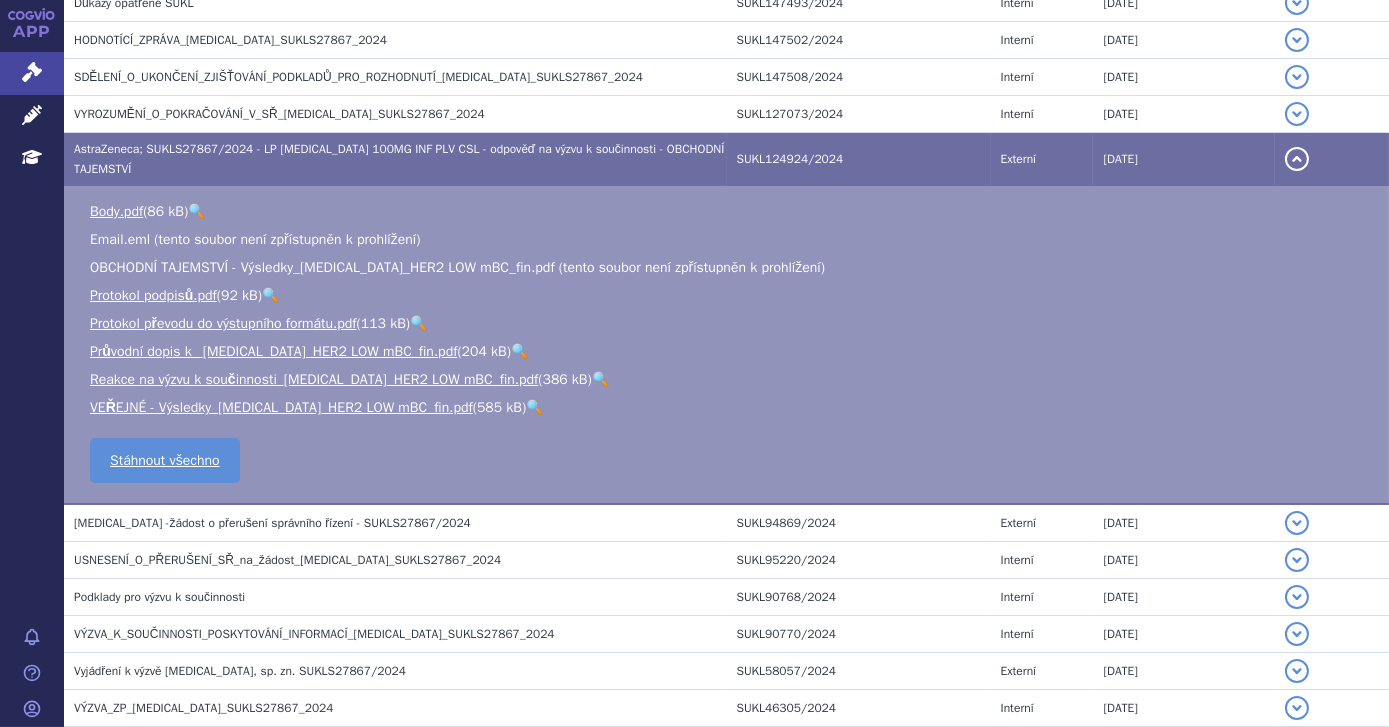 click on "🔍" at bounding box center (600, 379) 